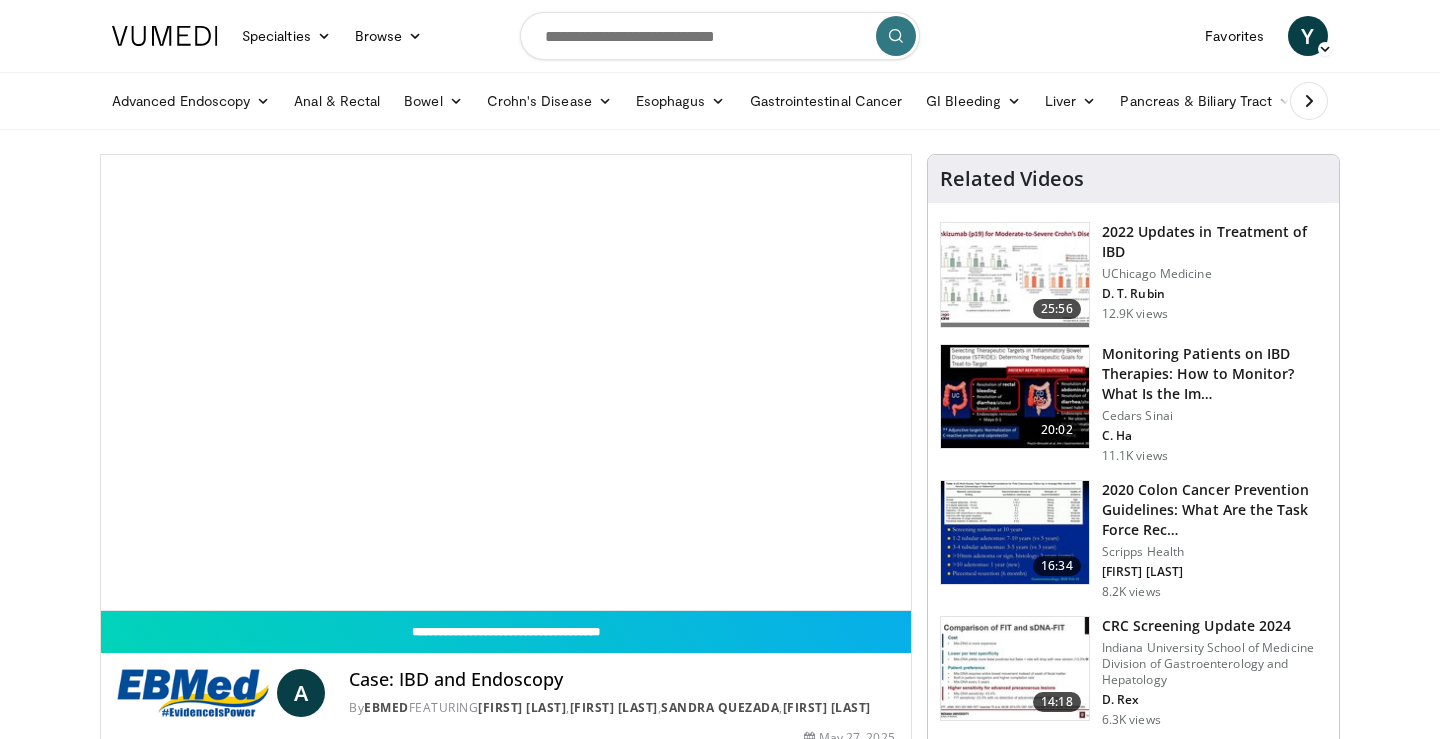 scroll, scrollTop: 0, scrollLeft: 0, axis: both 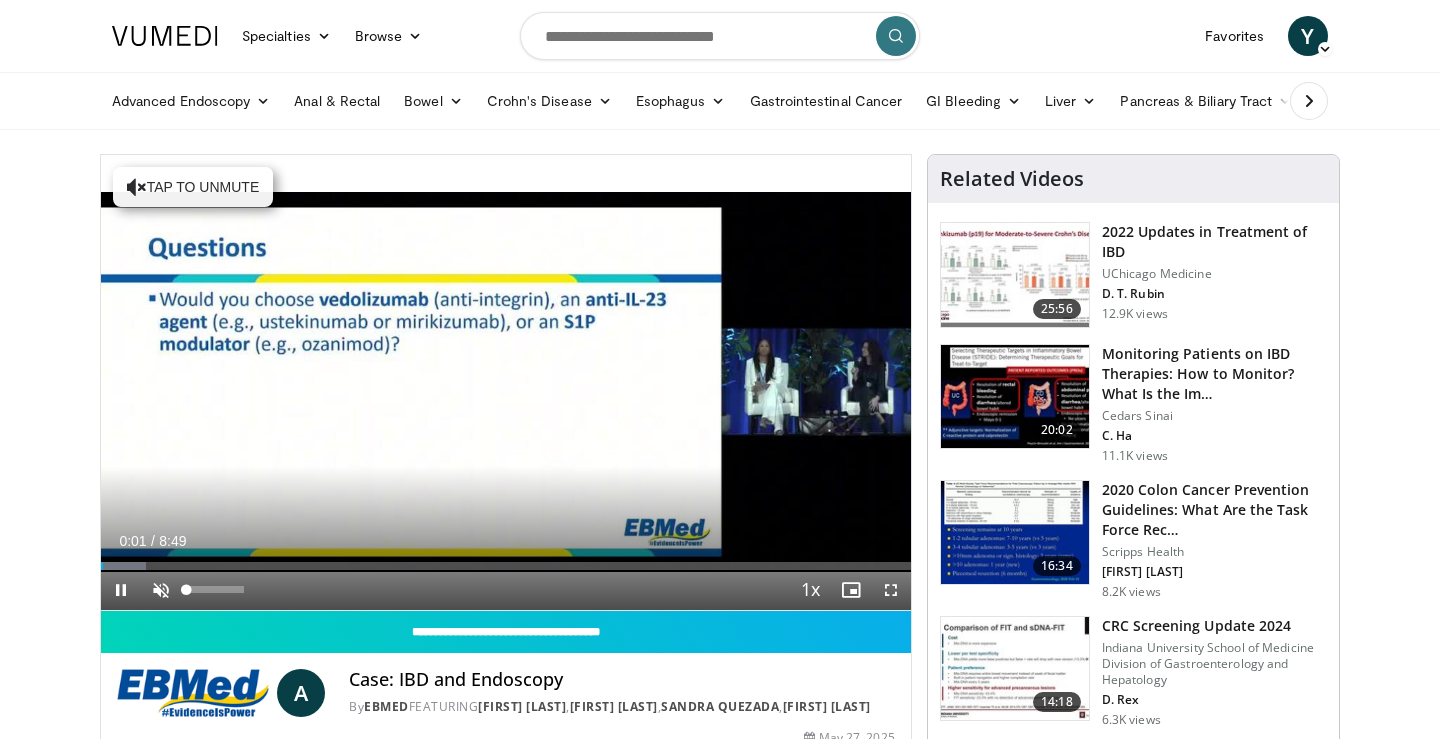 click at bounding box center [161, 590] 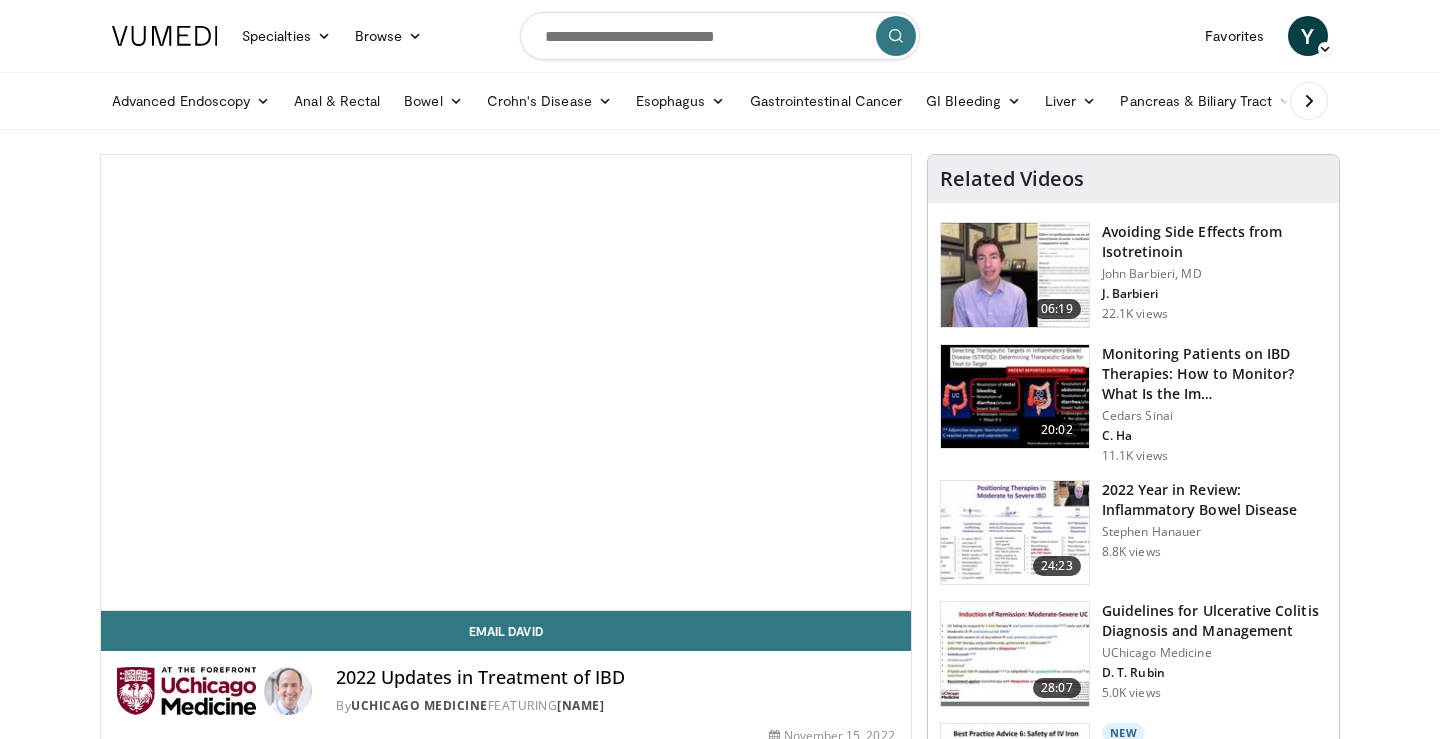 scroll, scrollTop: 0, scrollLeft: 0, axis: both 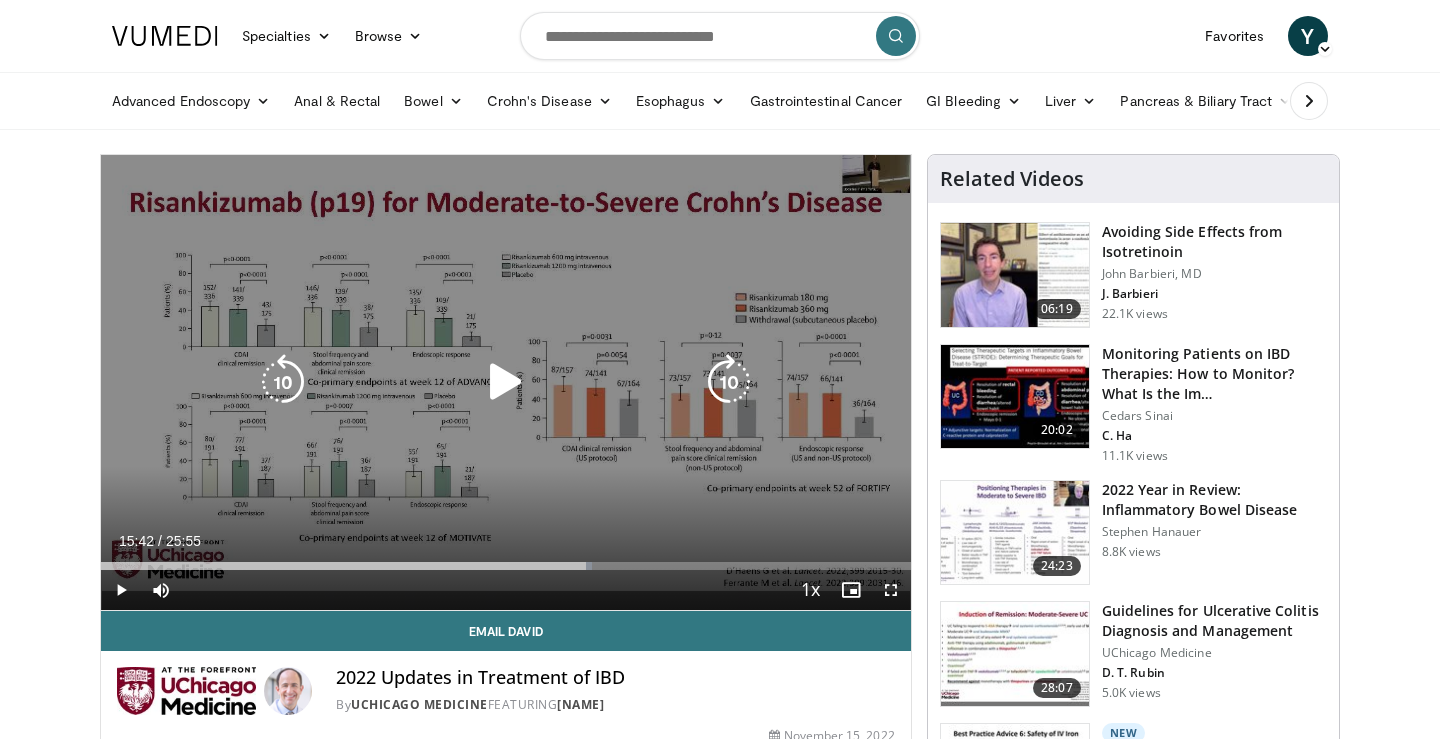 click at bounding box center (506, 382) 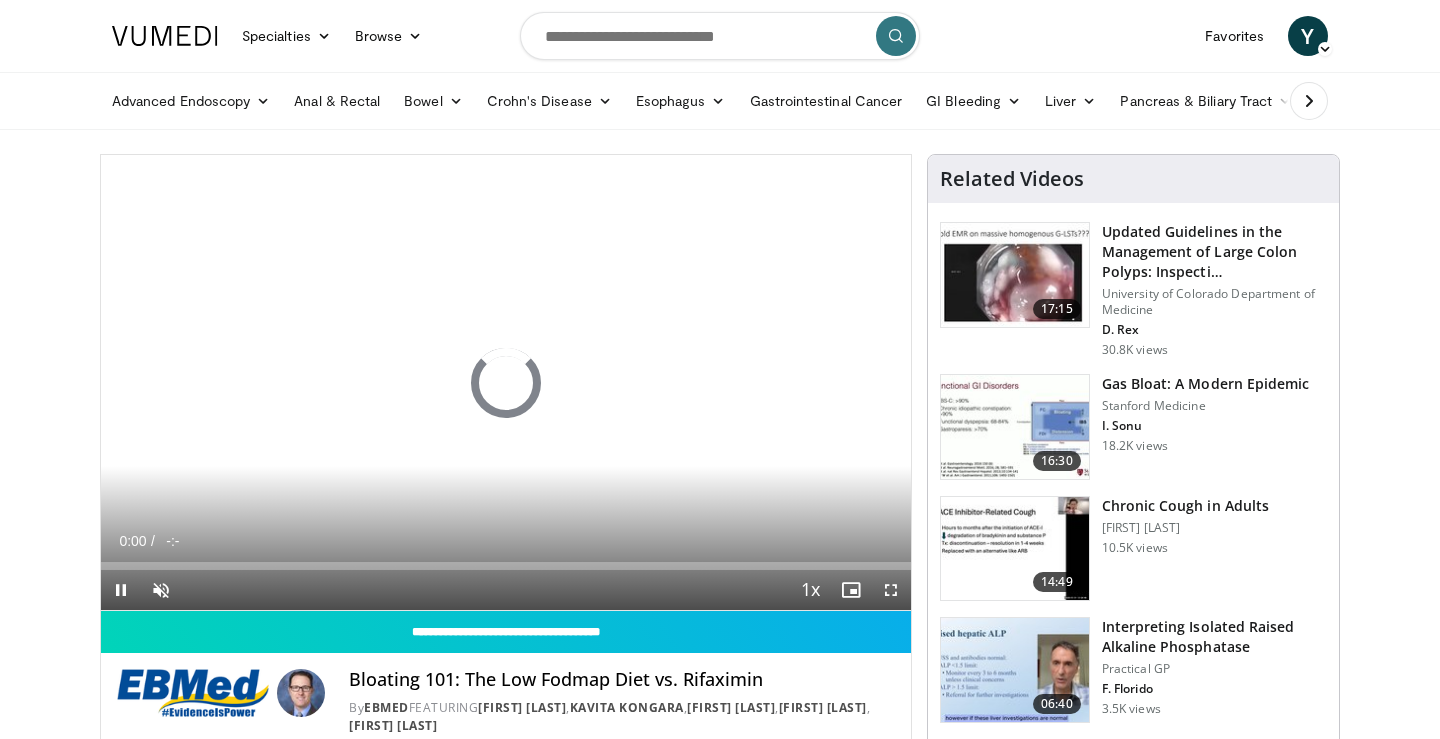 scroll, scrollTop: 0, scrollLeft: 0, axis: both 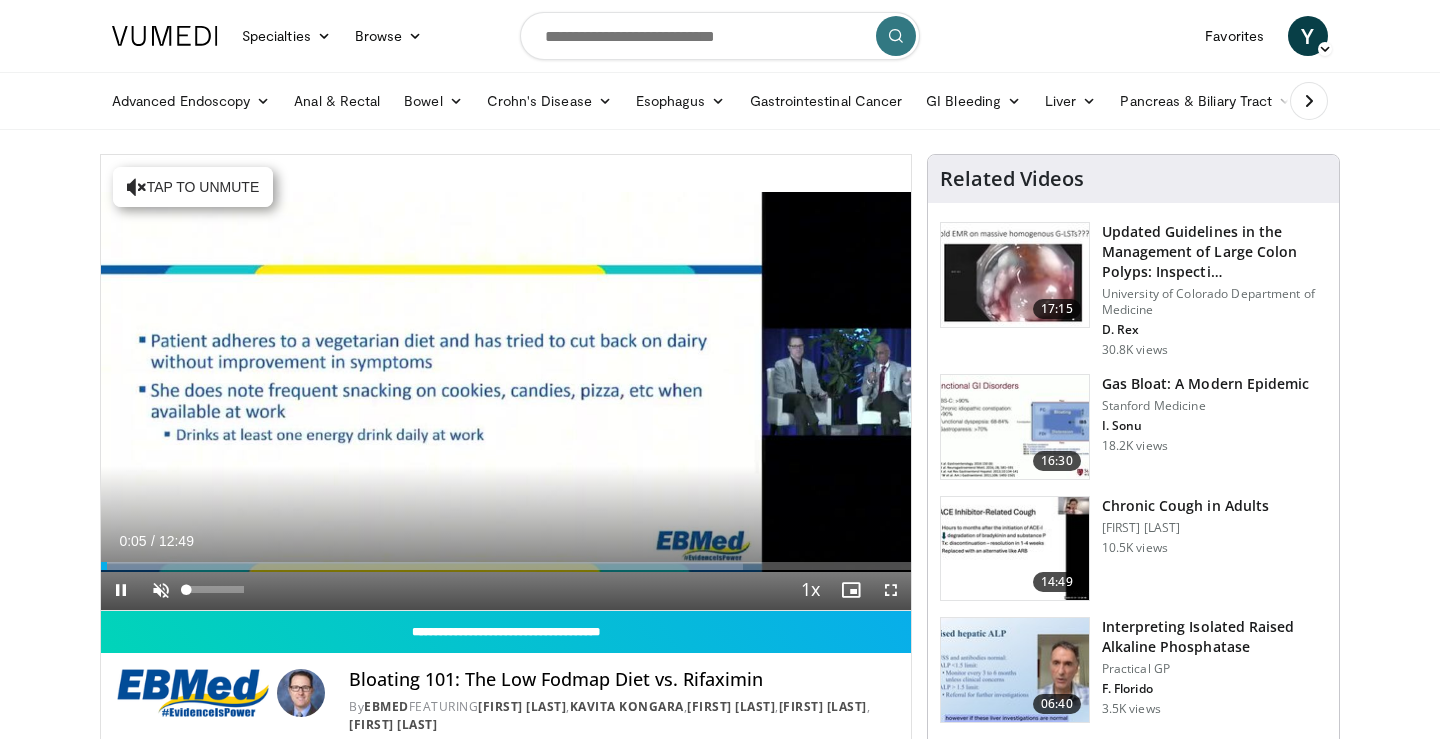 click at bounding box center [161, 590] 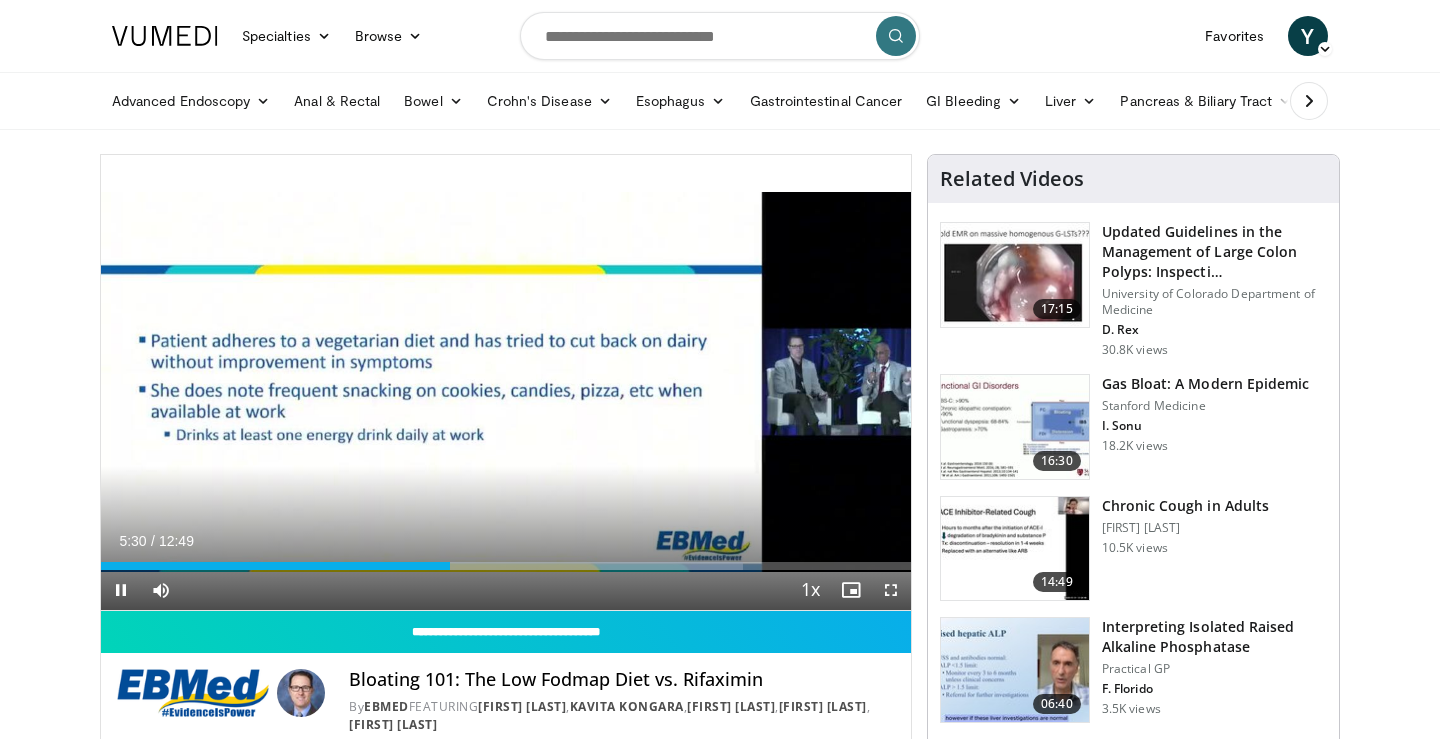click at bounding box center [891, 590] 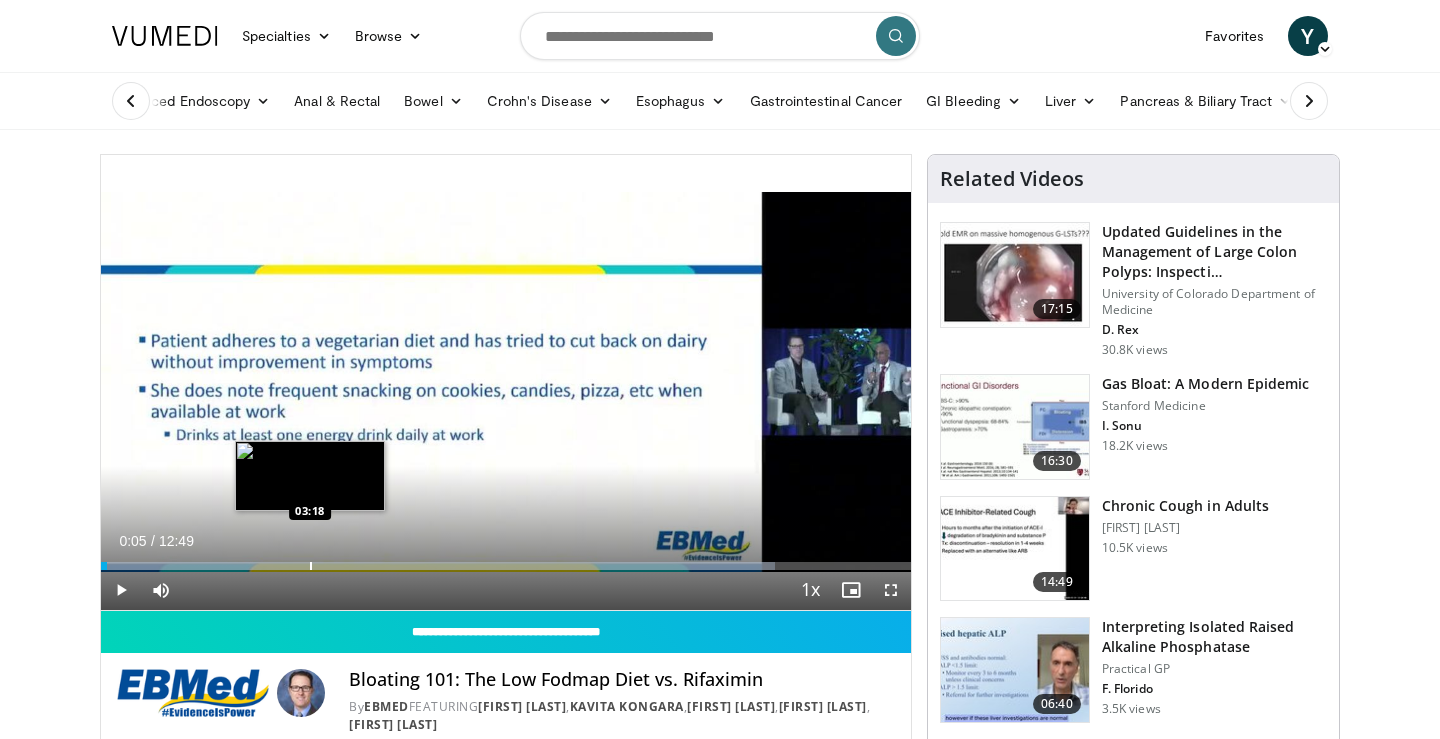 click on "Loaded :  83.22% 00:05 03:18" at bounding box center (506, 560) 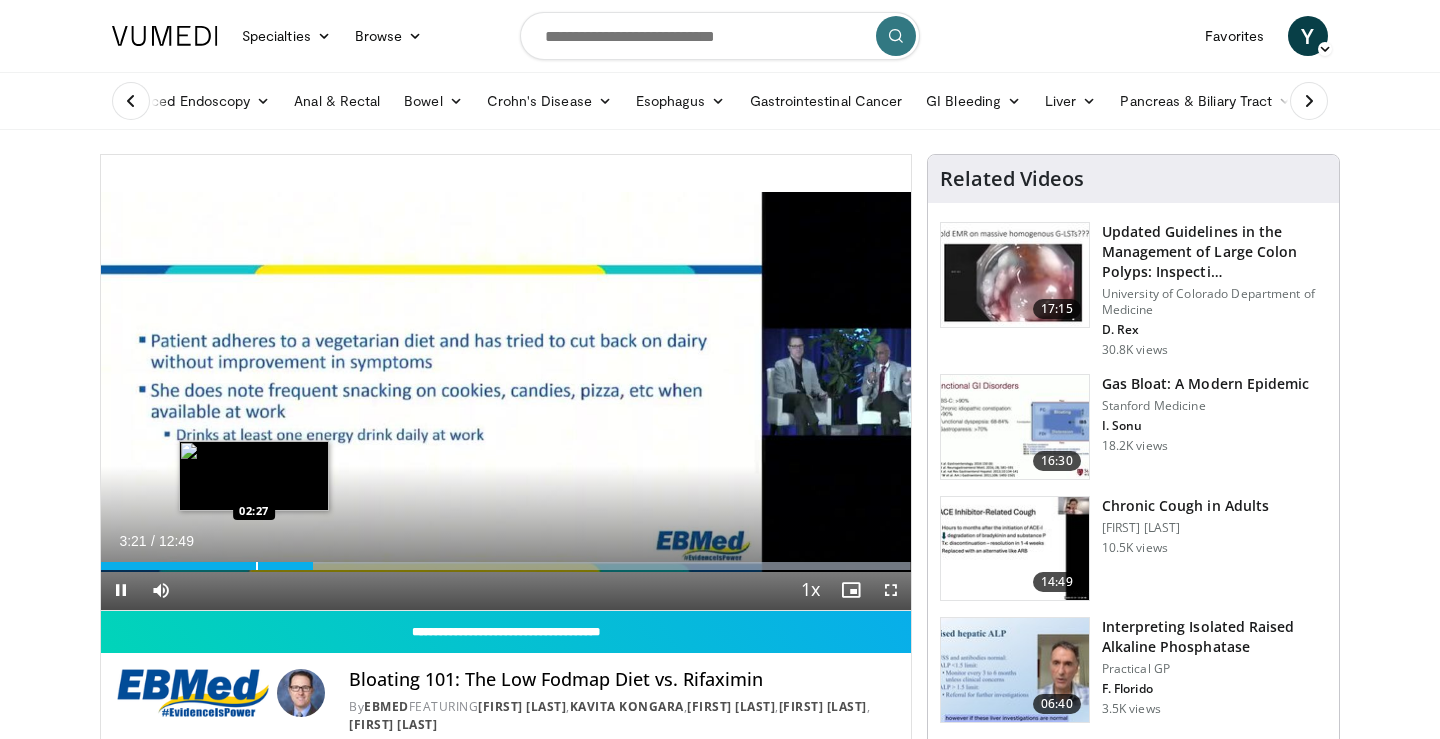 click on "Loaded :  99.98% 03:21 02:27" at bounding box center (506, 566) 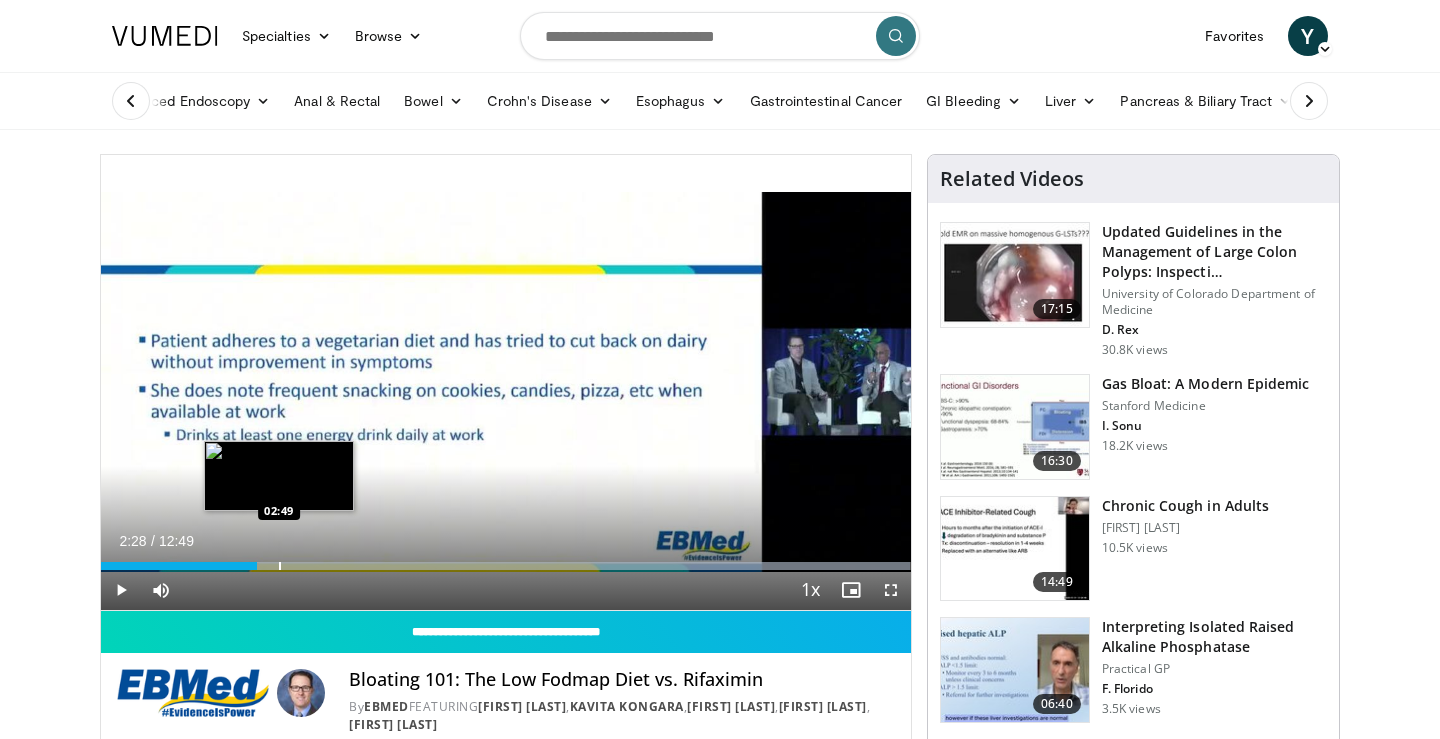 click at bounding box center [280, 566] 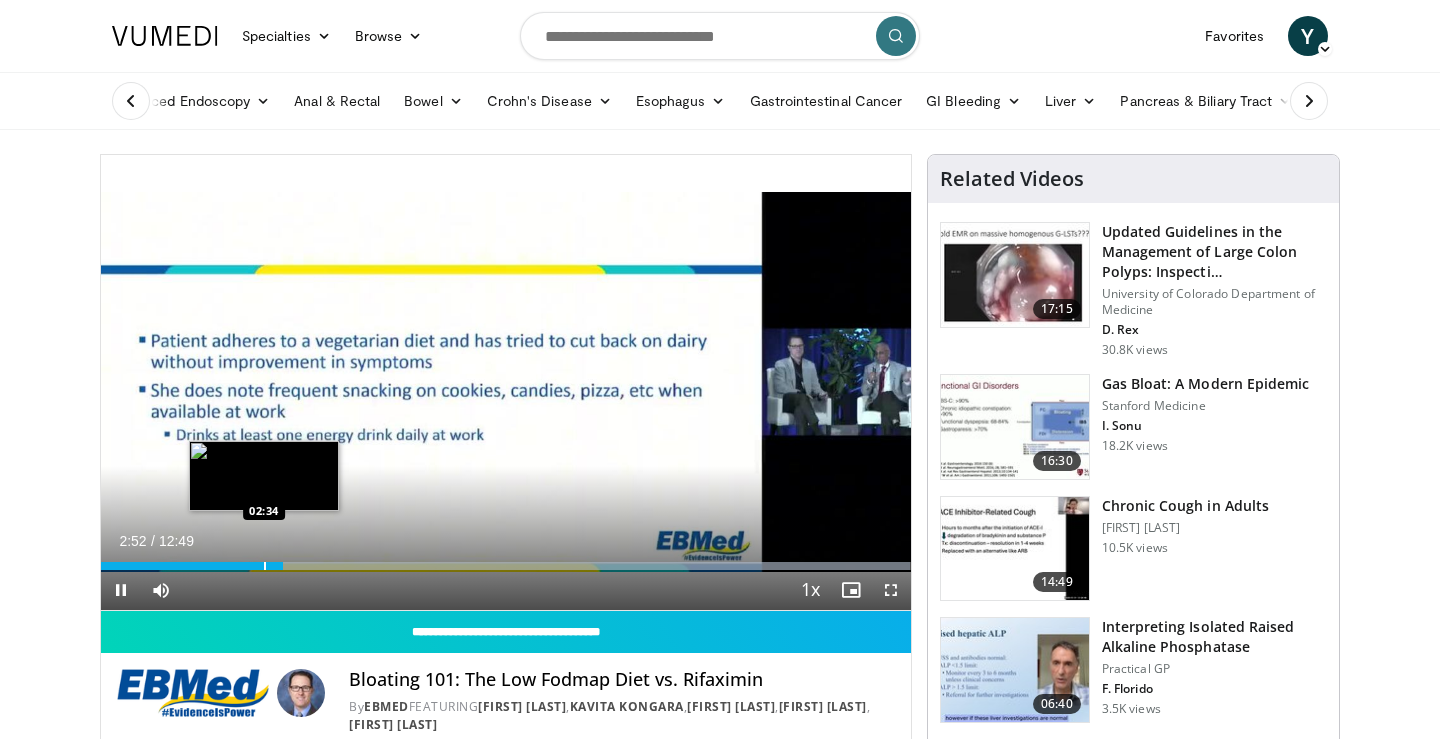 click at bounding box center (265, 566) 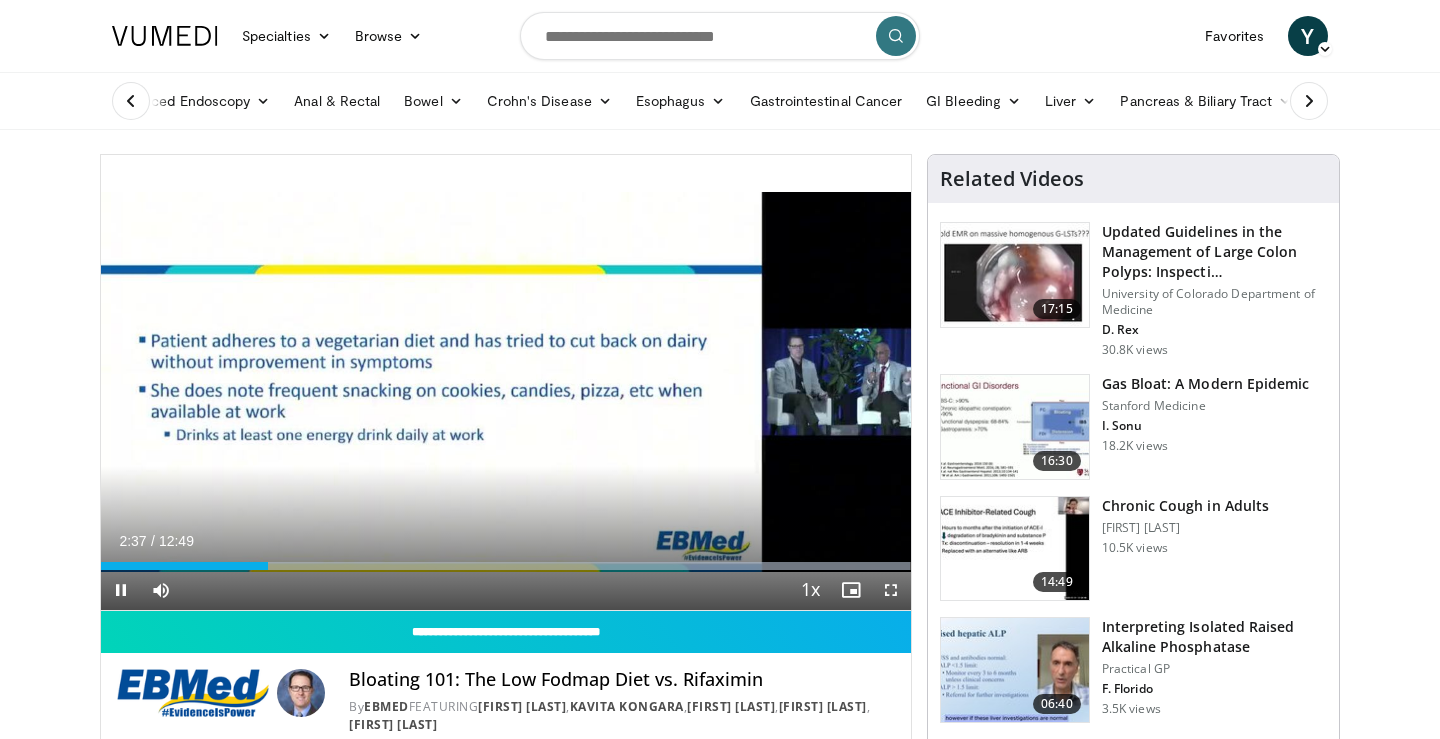 click on "Current Time  2:37 / Duration  12:49 Pause Skip Backward Skip Forward Mute Loaded :  99.98% 02:38 02:44 Stream Type  LIVE Seek to live, currently behind live LIVE   1x Playback Rate 0.5x 0.75x 1x , selected 1.25x 1.5x 1.75x 2x Chapters Chapters Descriptions descriptions off , selected Captions captions off , selected Audio Track en (Main) , selected Fullscreen Enable picture-in-picture mode" at bounding box center [506, 590] 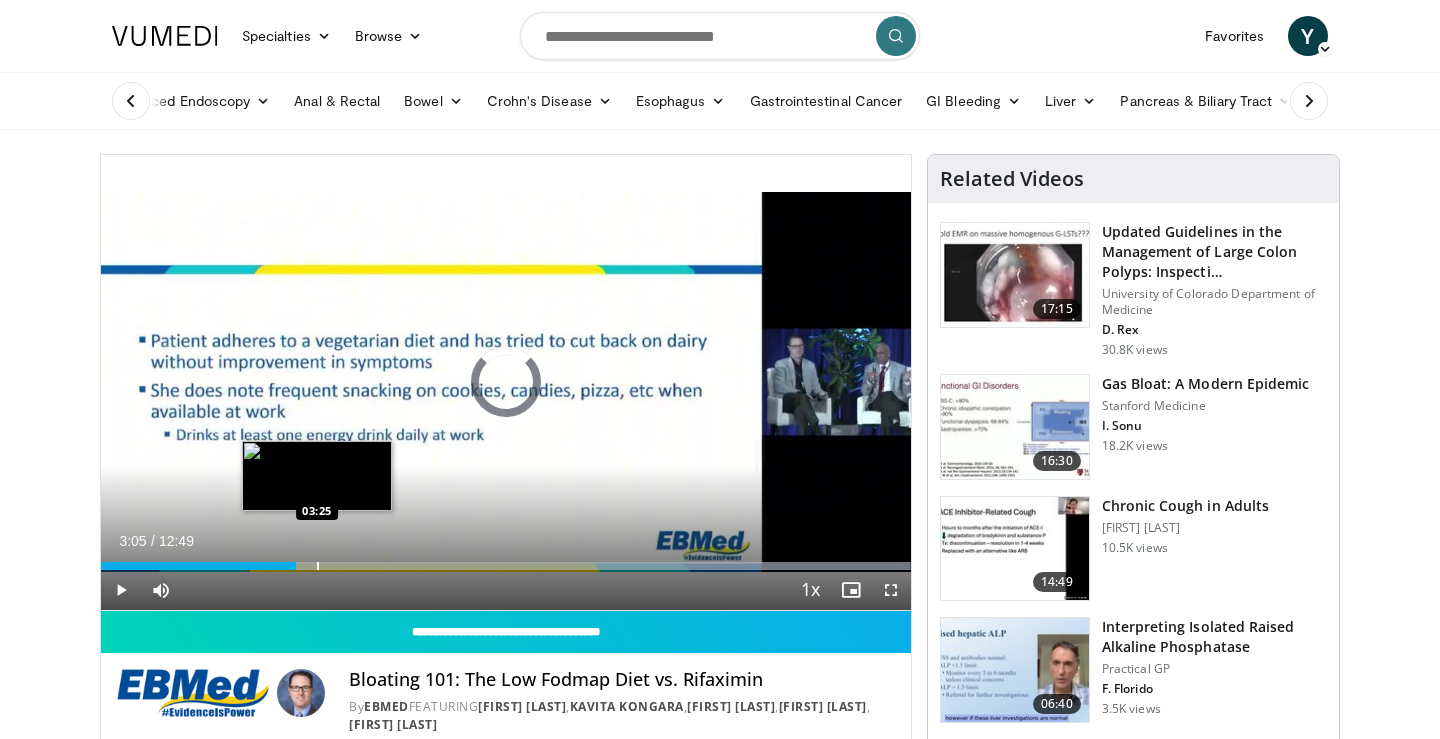 click at bounding box center [318, 566] 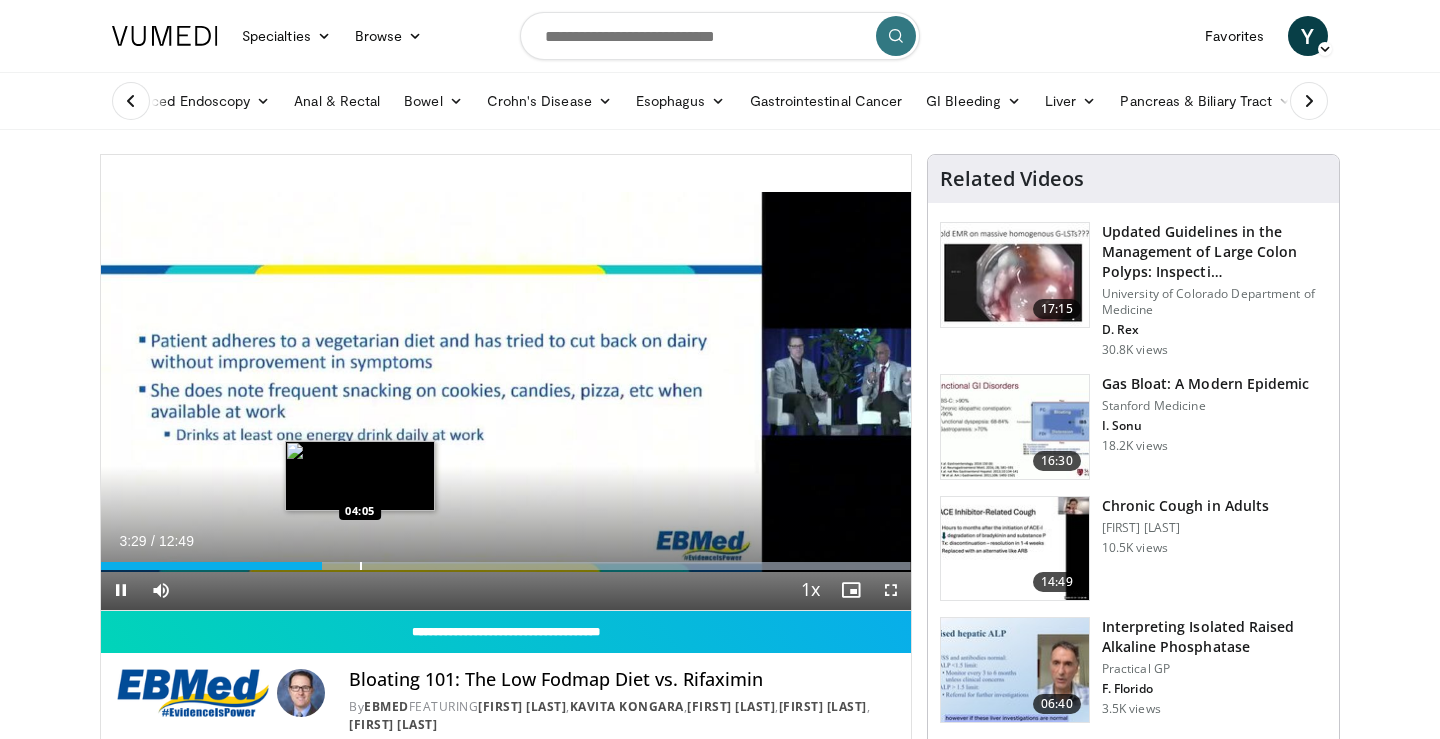 click at bounding box center [361, 566] 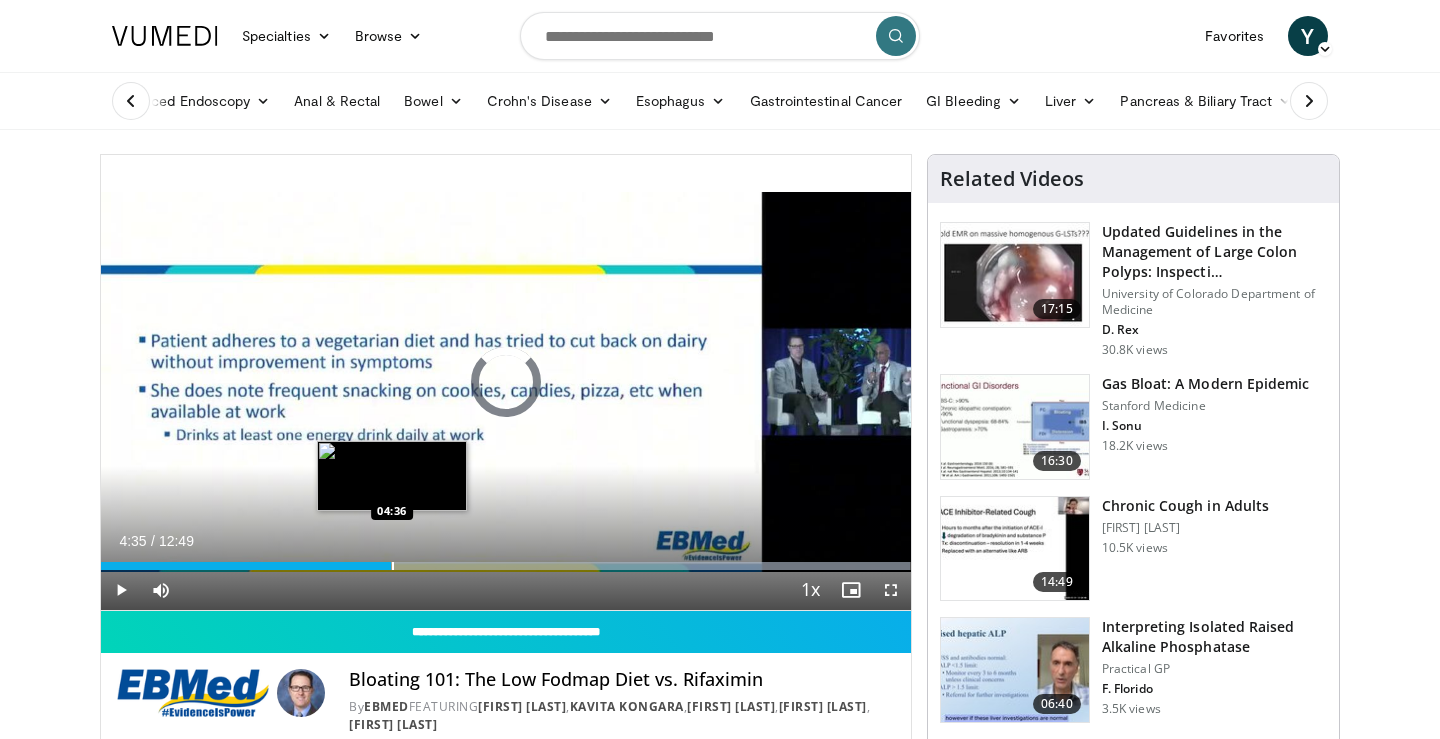 click at bounding box center (505, 566) 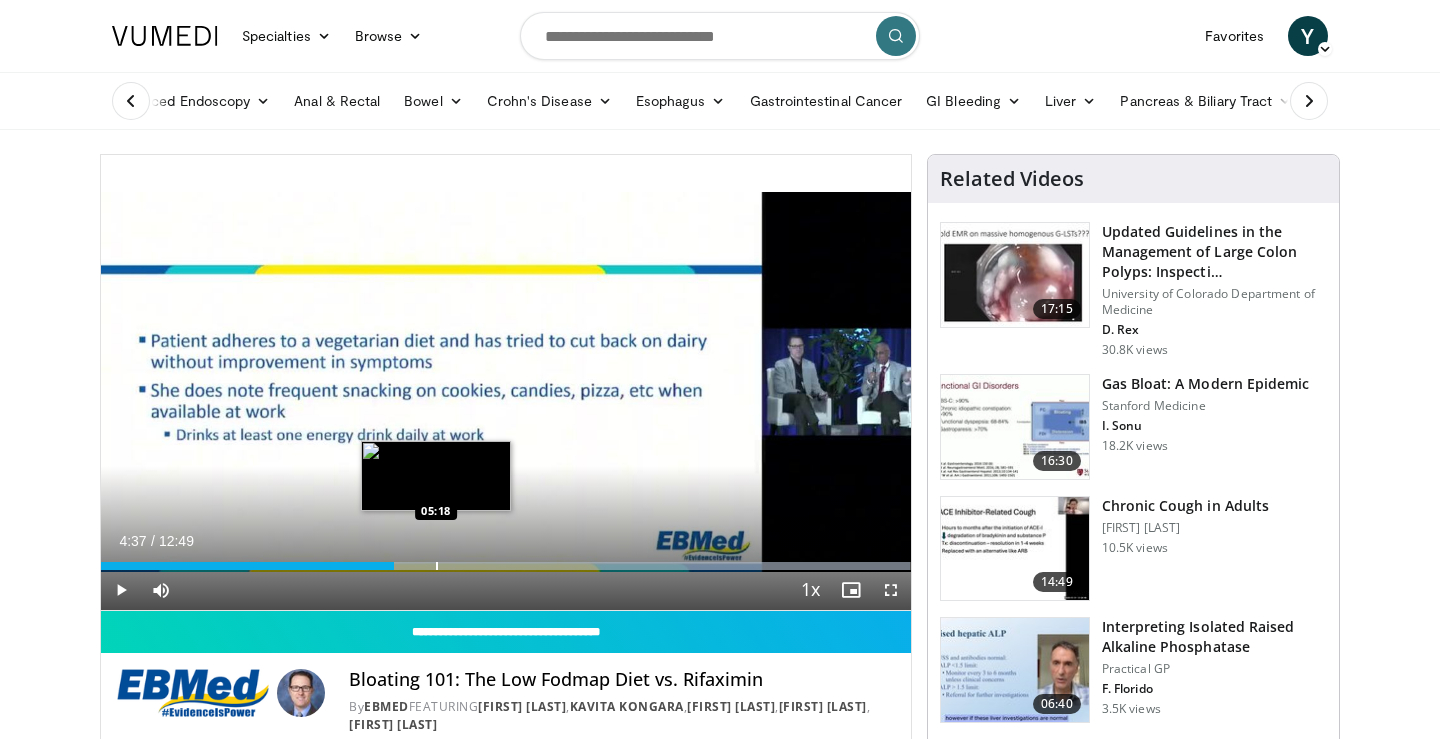 click at bounding box center (437, 566) 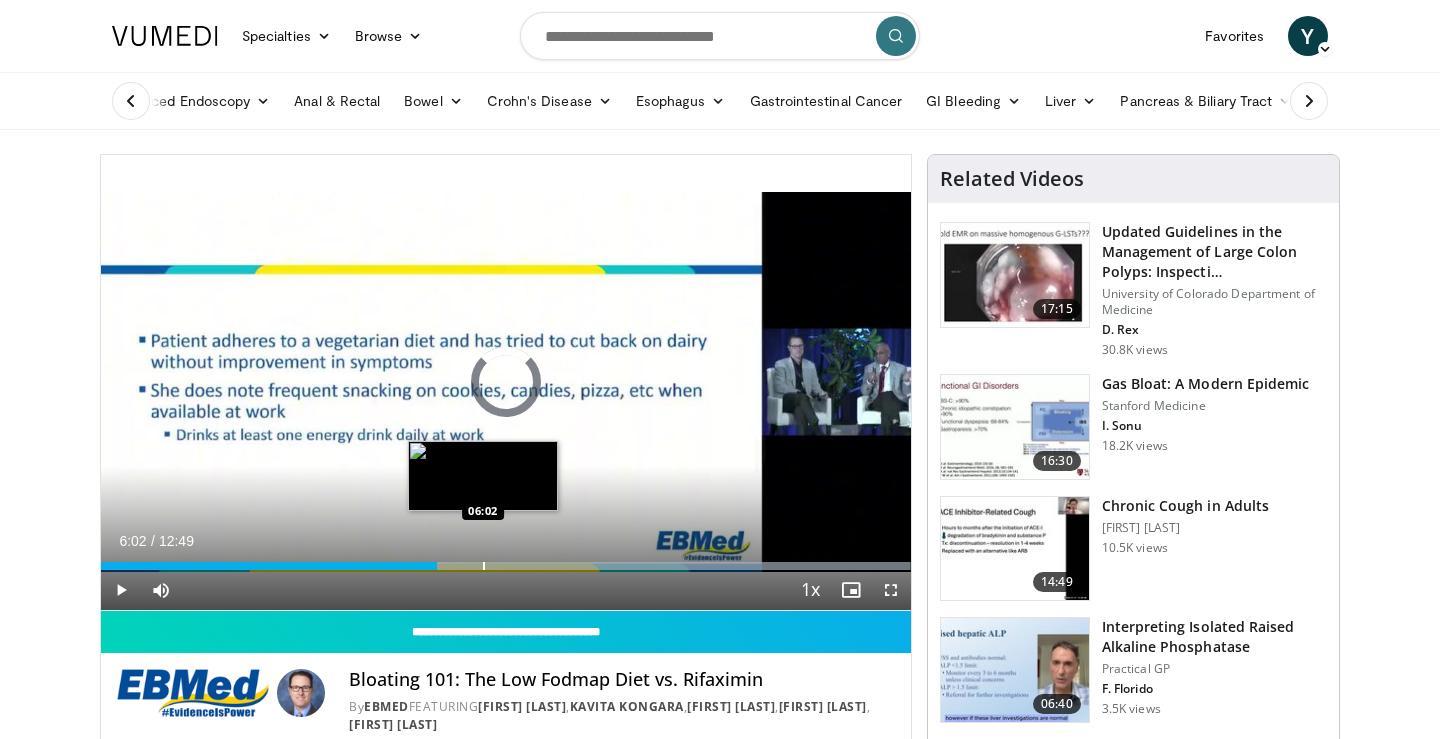 click at bounding box center (484, 566) 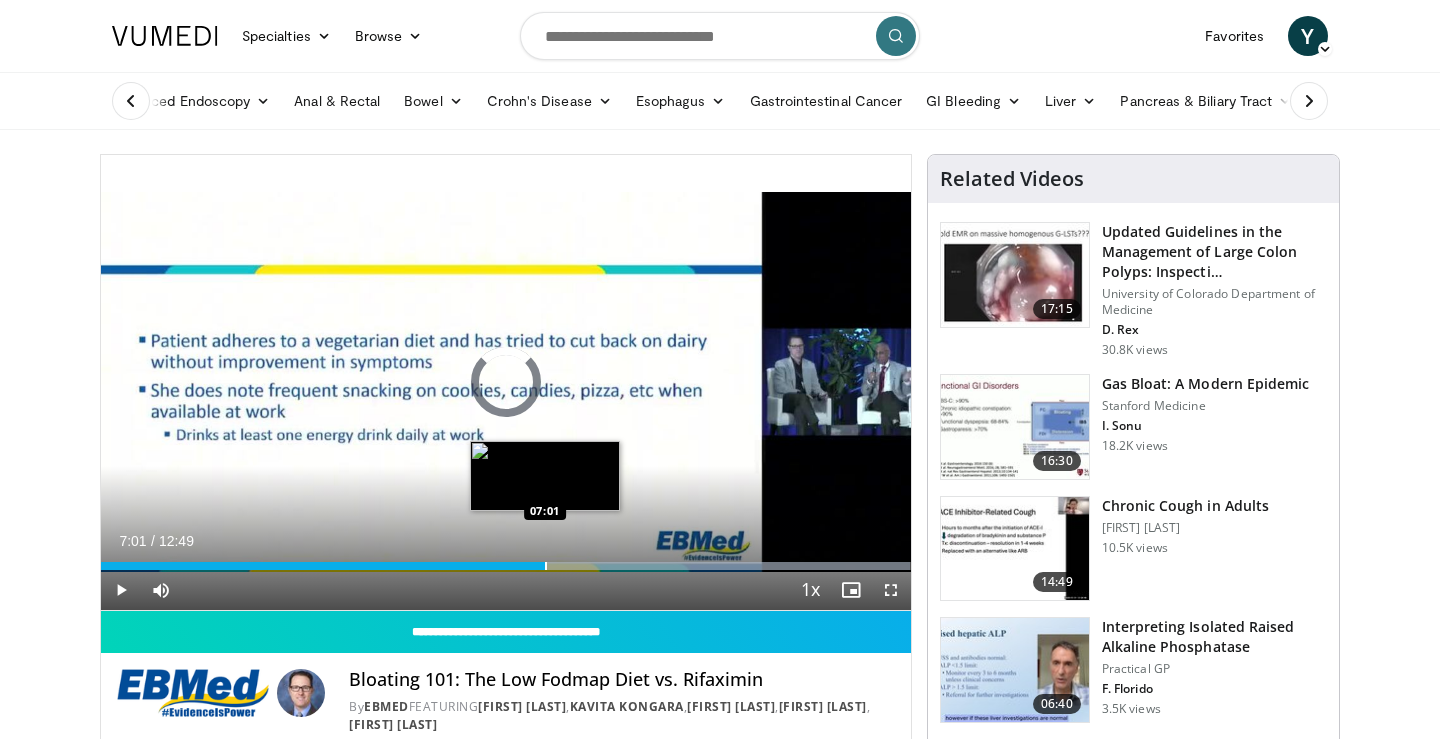 click at bounding box center (546, 566) 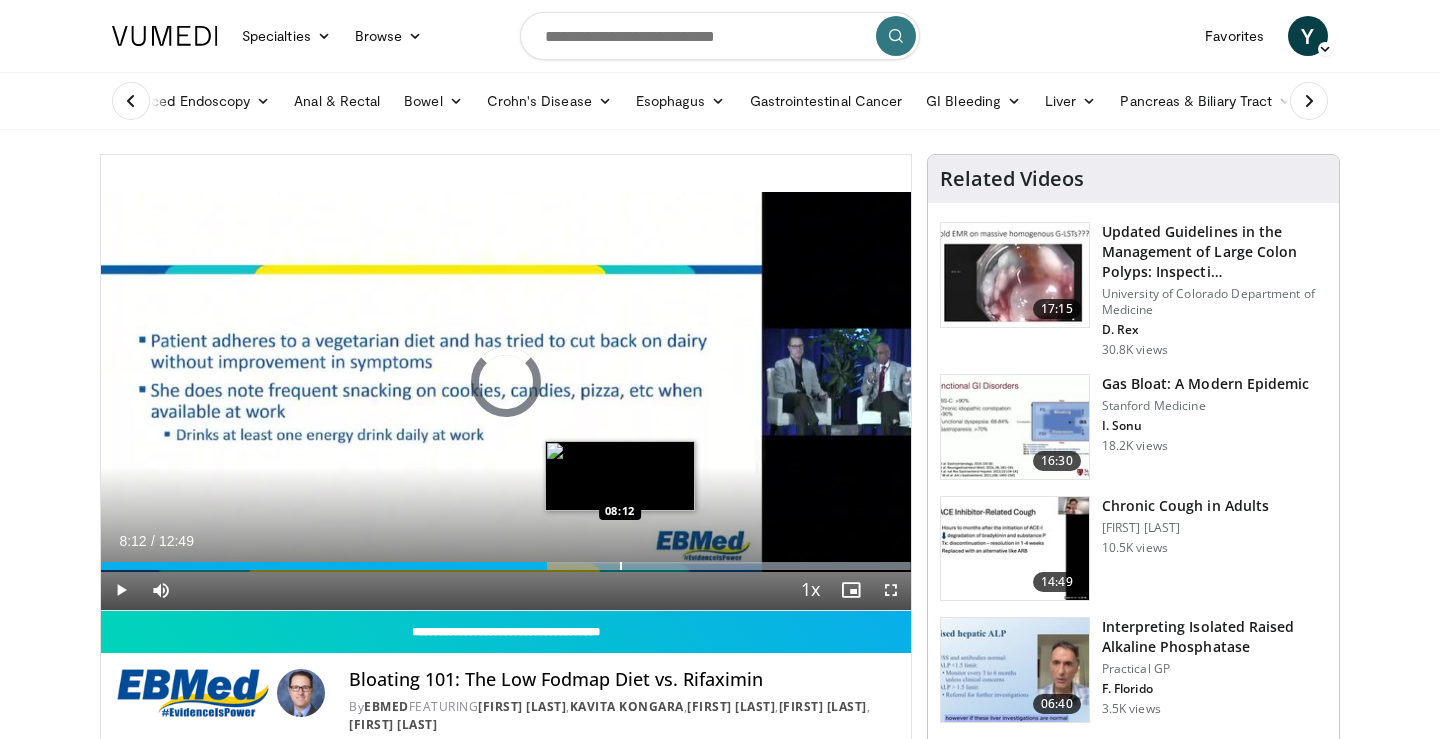 click at bounding box center (621, 566) 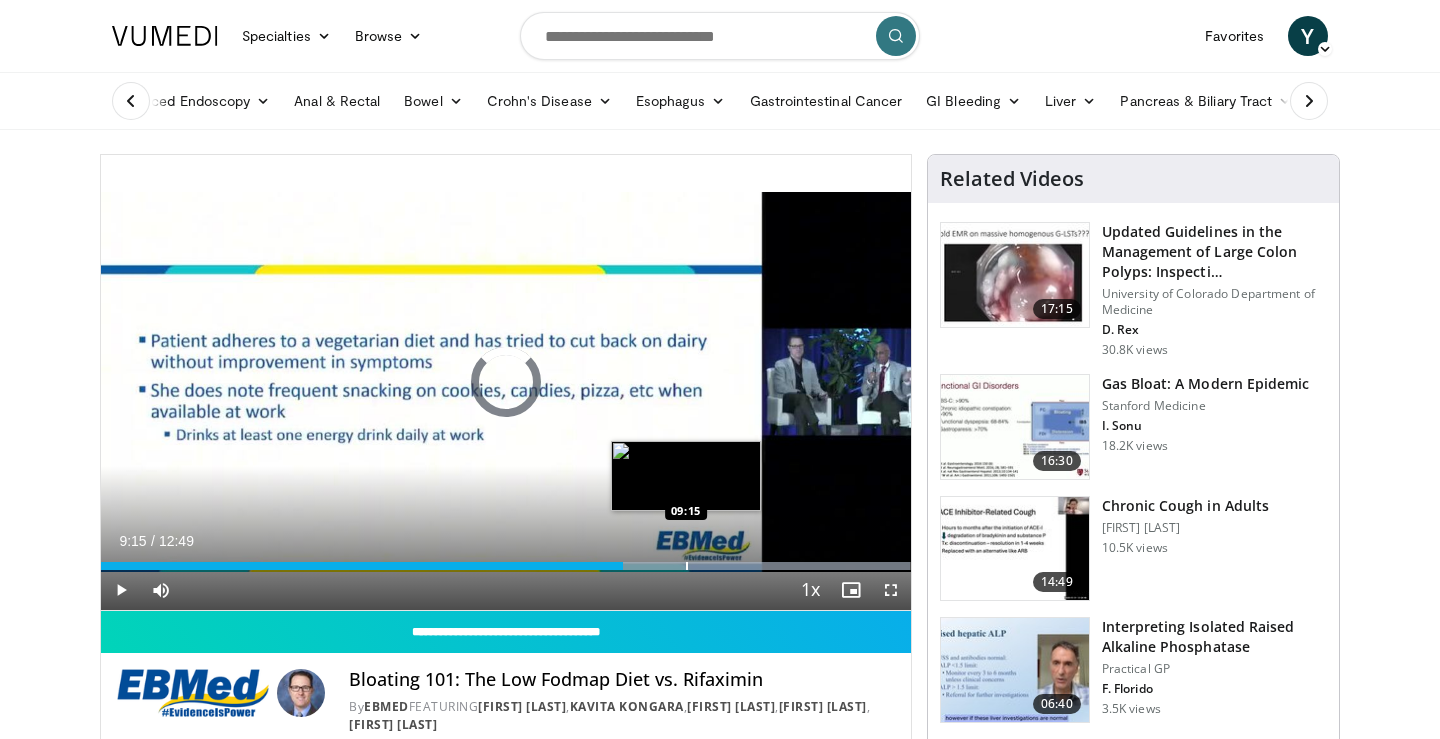 click at bounding box center (687, 566) 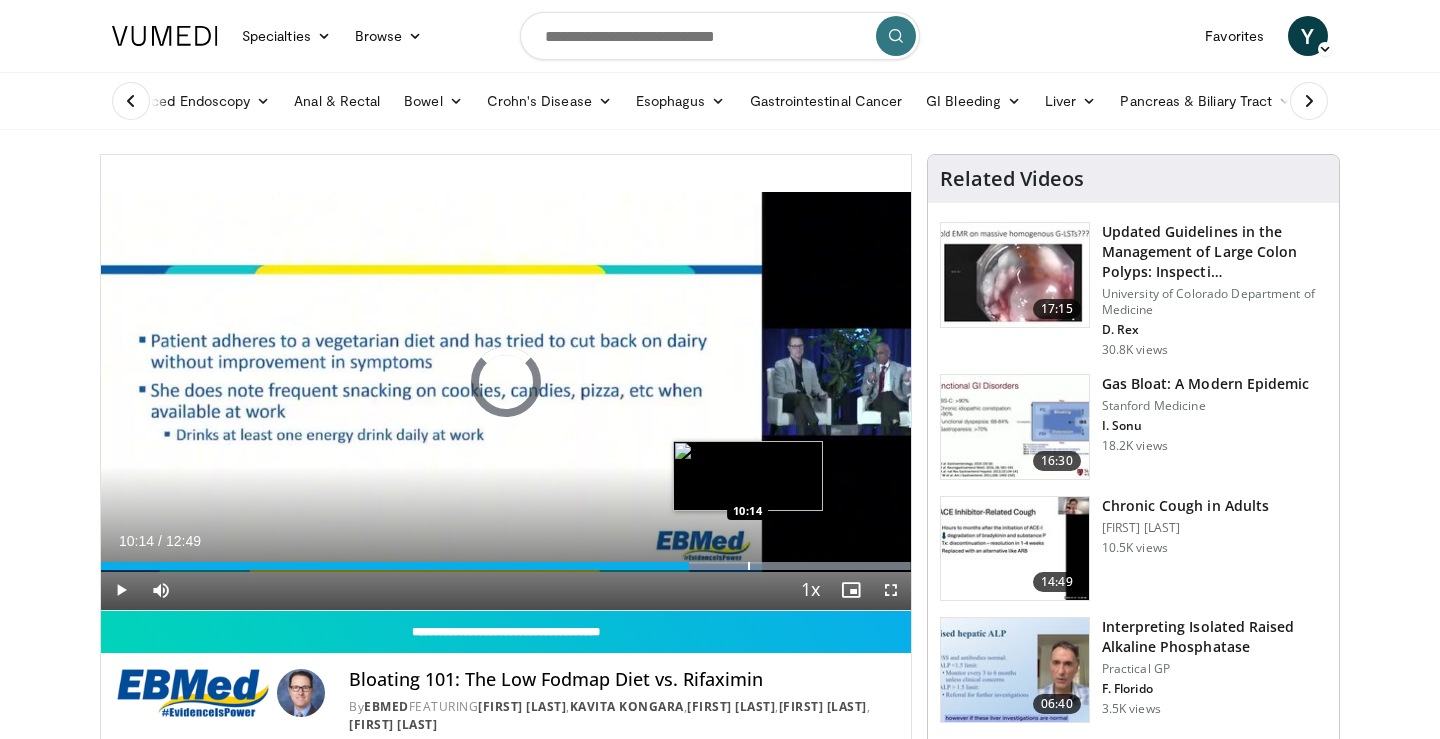 click at bounding box center [749, 566] 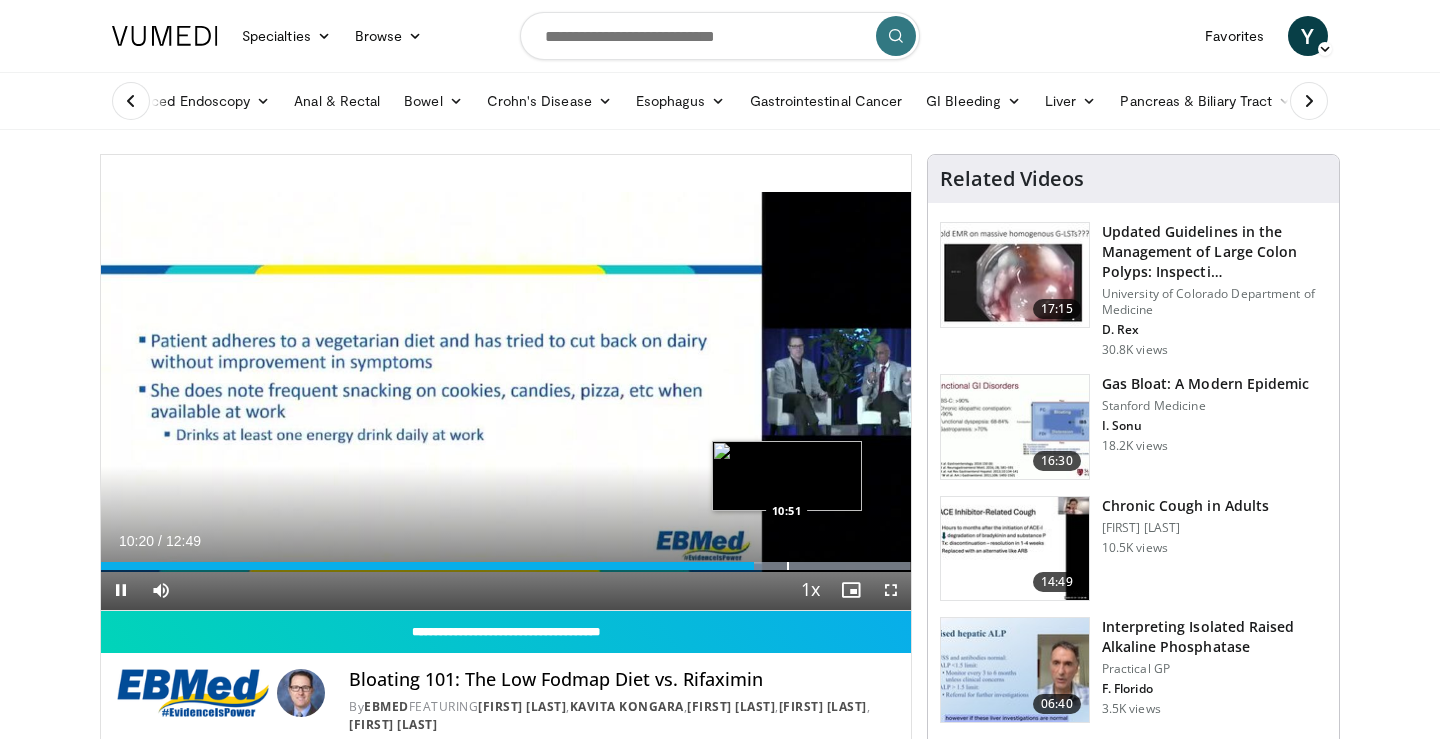 click at bounding box center (788, 566) 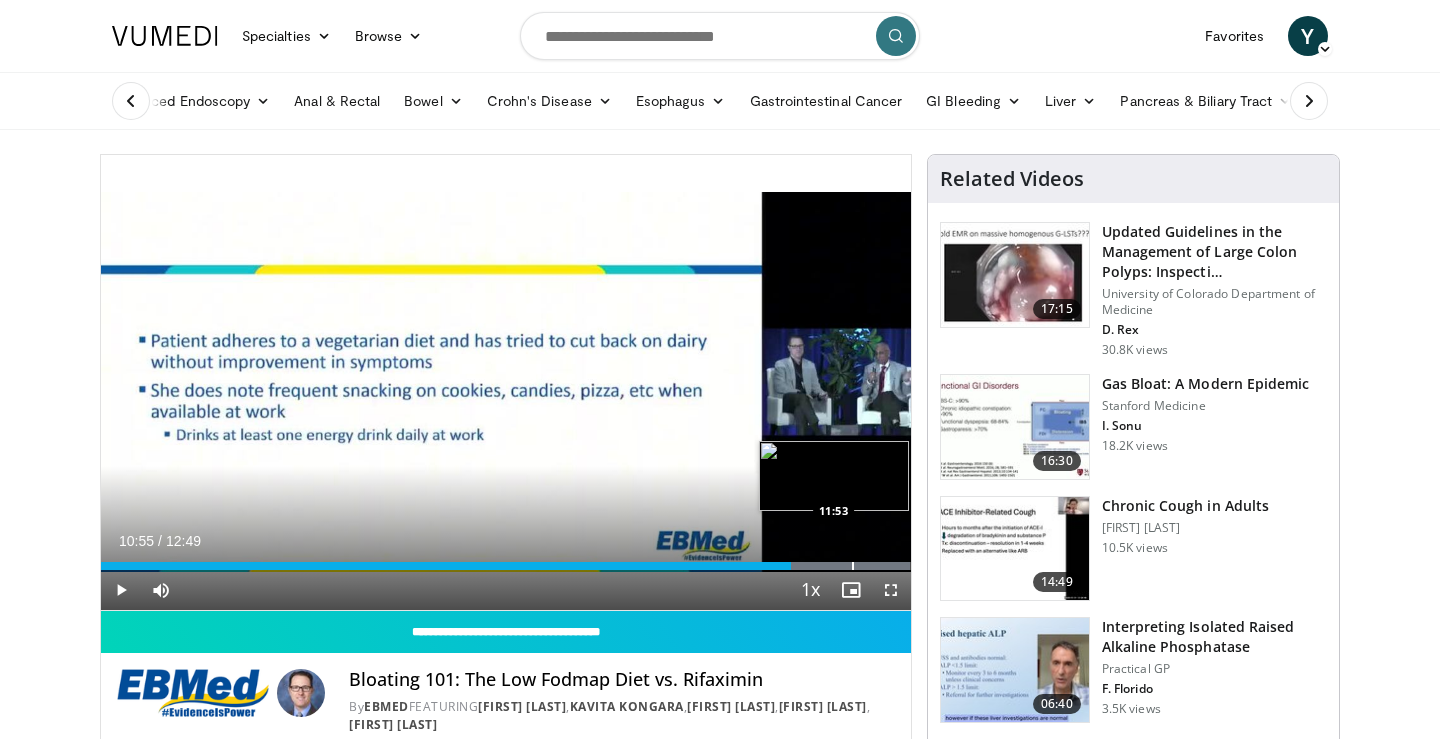 click at bounding box center (853, 566) 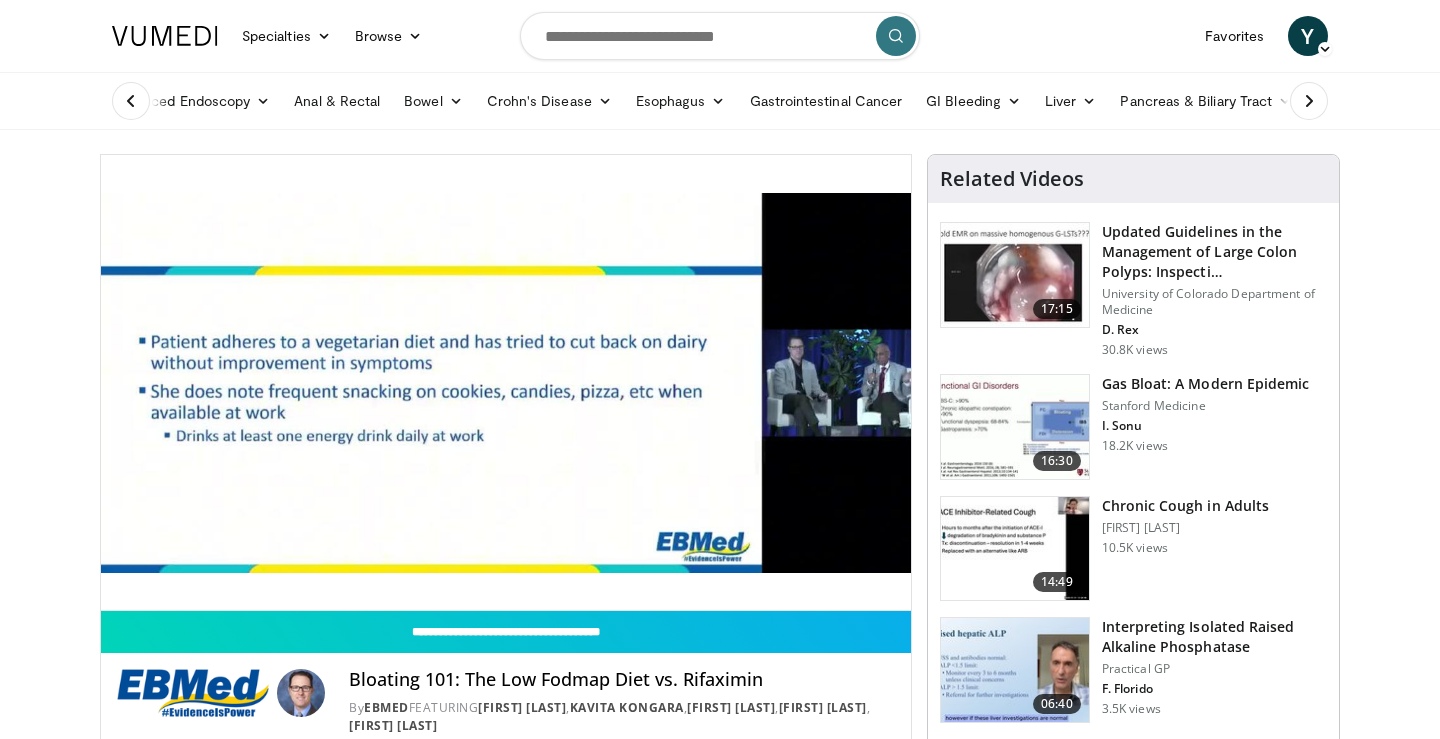 scroll, scrollTop: 0, scrollLeft: 0, axis: both 